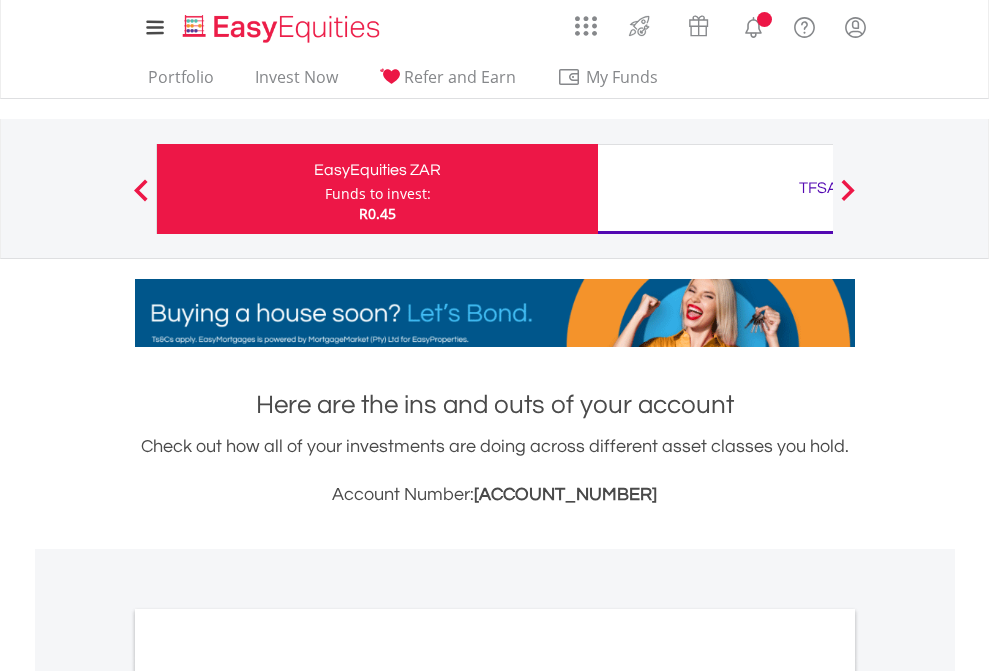 scroll, scrollTop: 0, scrollLeft: 0, axis: both 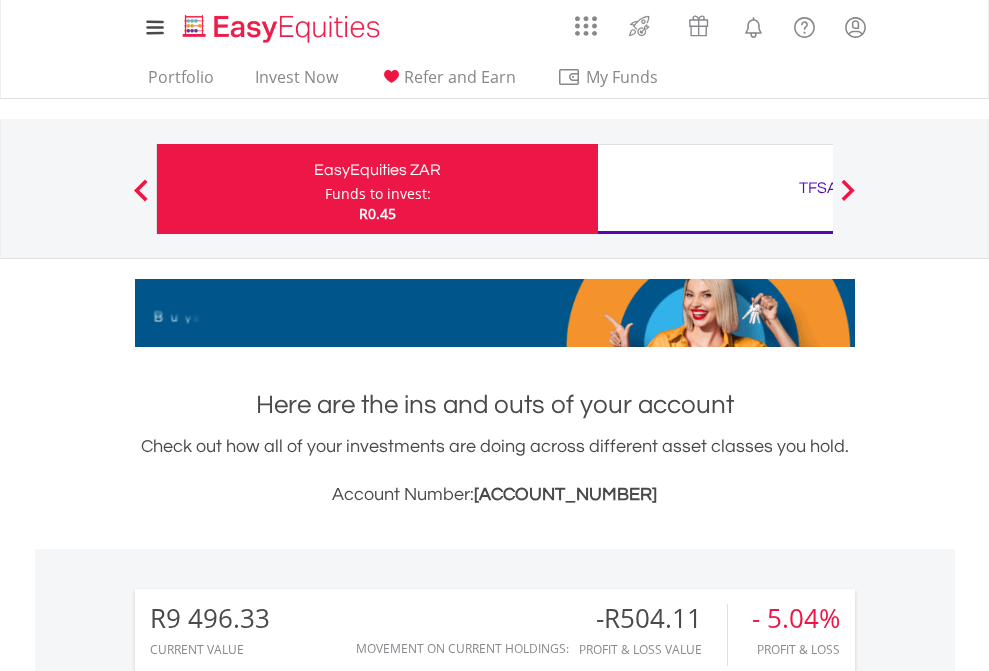 click on "Funds to invest:" at bounding box center [378, 194] 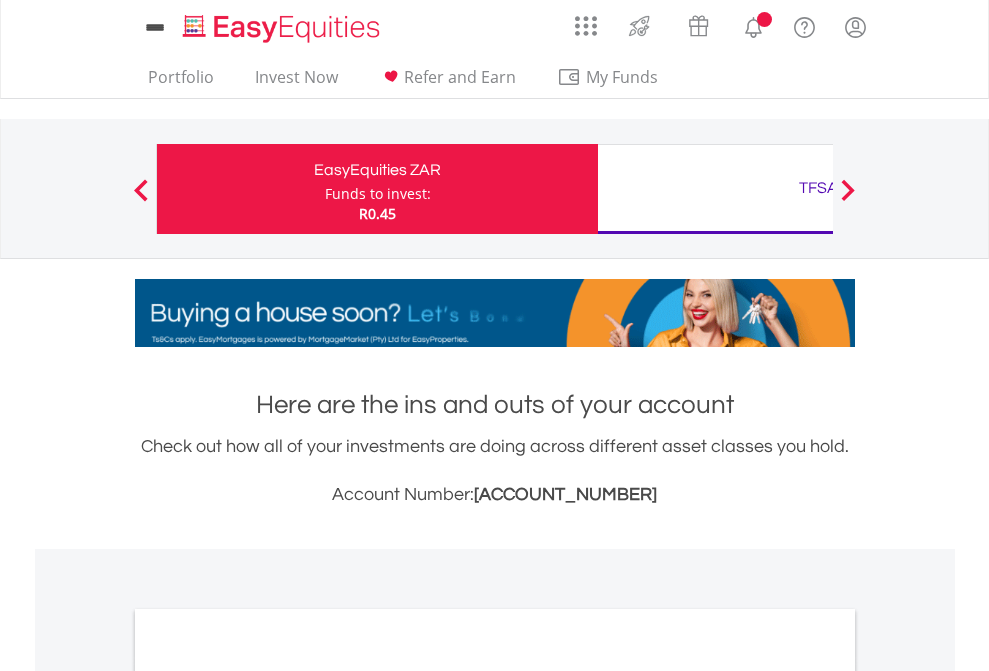 scroll, scrollTop: 0, scrollLeft: 0, axis: both 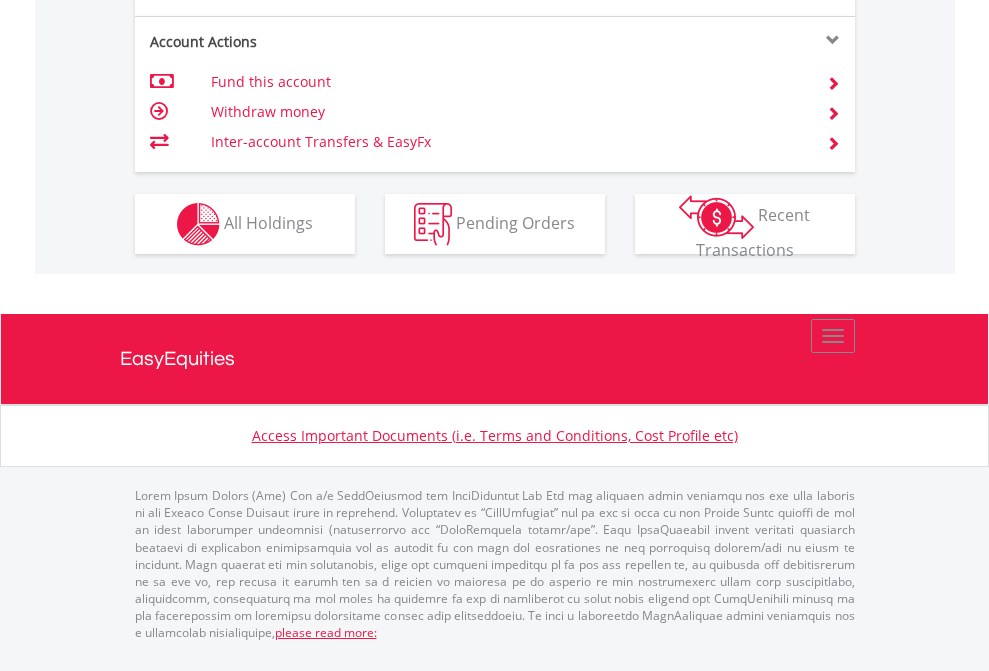 click on "Investment types" at bounding box center [706, -337] 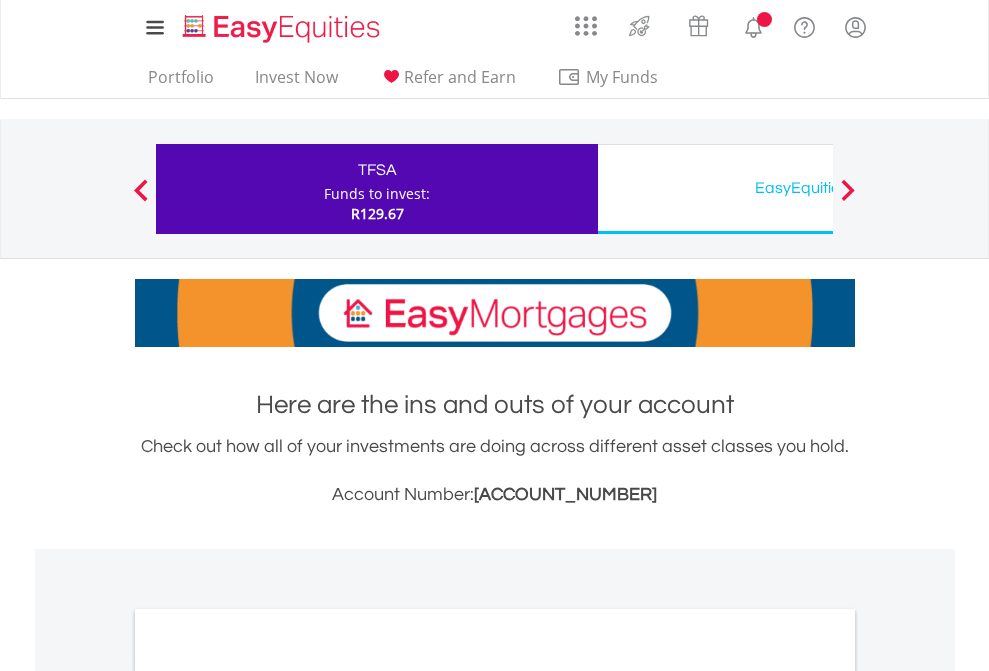 scroll, scrollTop: 0, scrollLeft: 0, axis: both 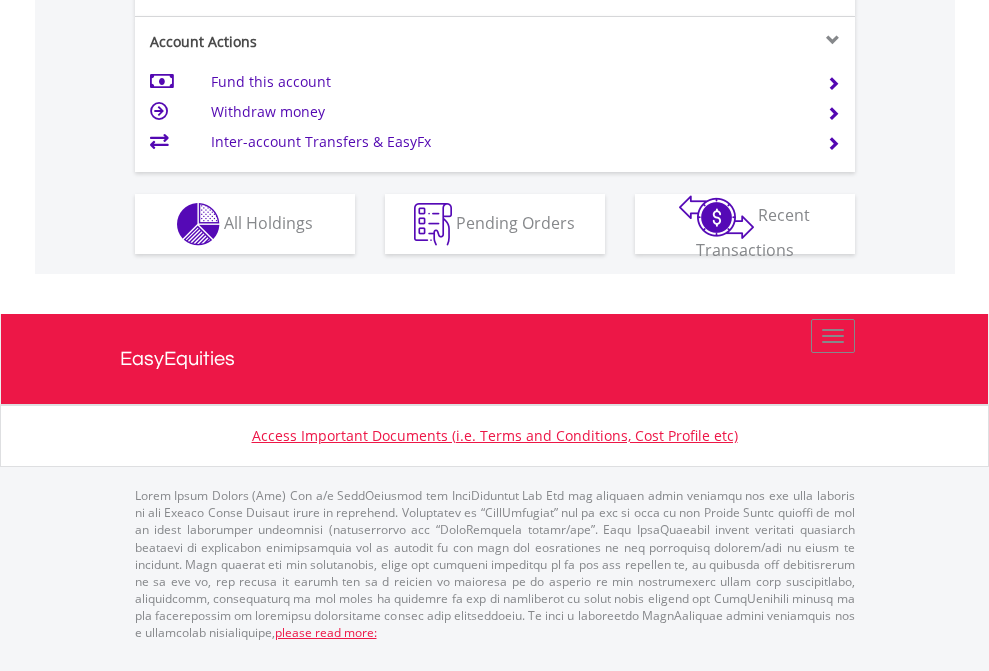 click on "Investment types" at bounding box center [706, -337] 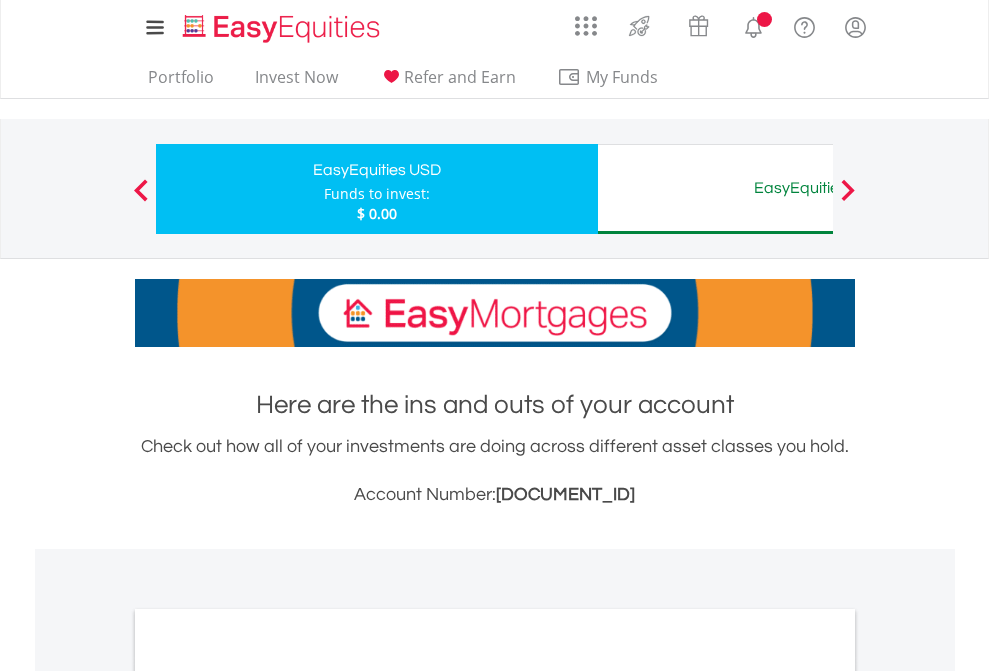 scroll, scrollTop: 0, scrollLeft: 0, axis: both 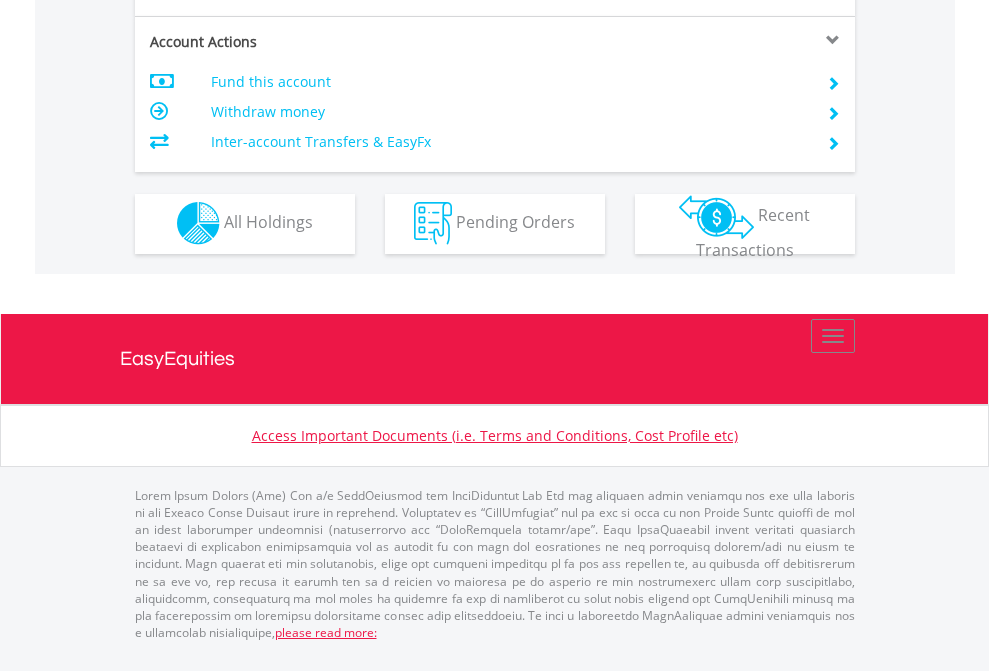 click on "Investment types" at bounding box center [706, -353] 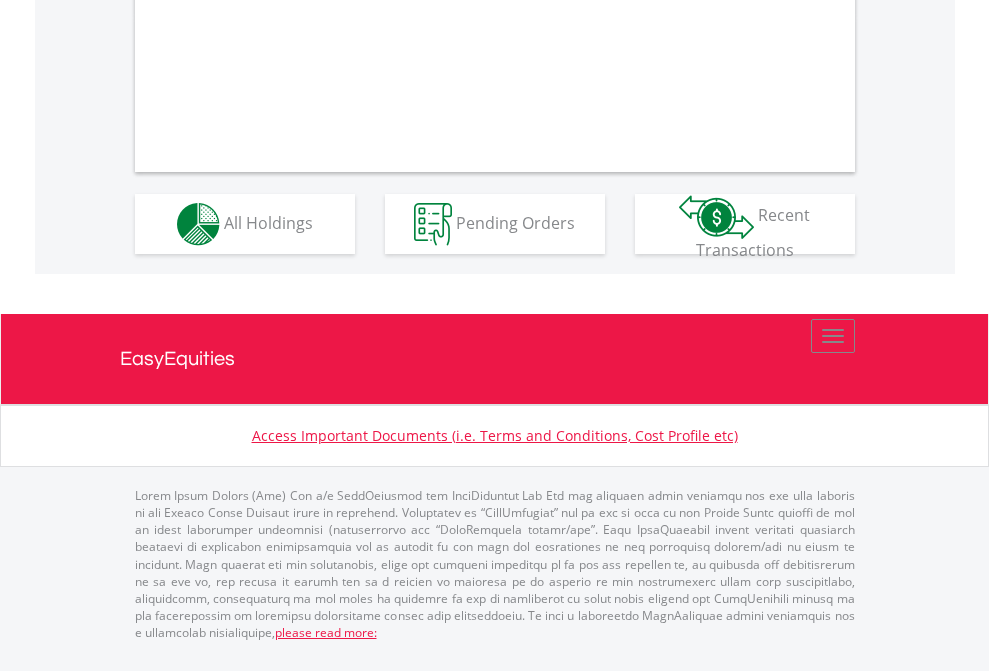 scroll, scrollTop: 1870, scrollLeft: 0, axis: vertical 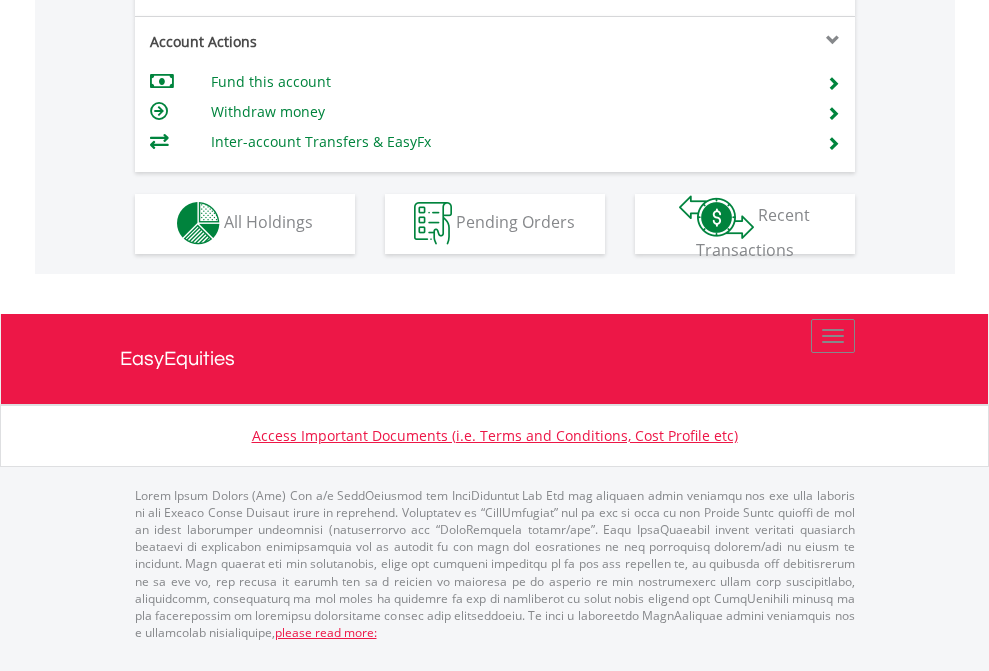 click on "Investment types" at bounding box center (706, -353) 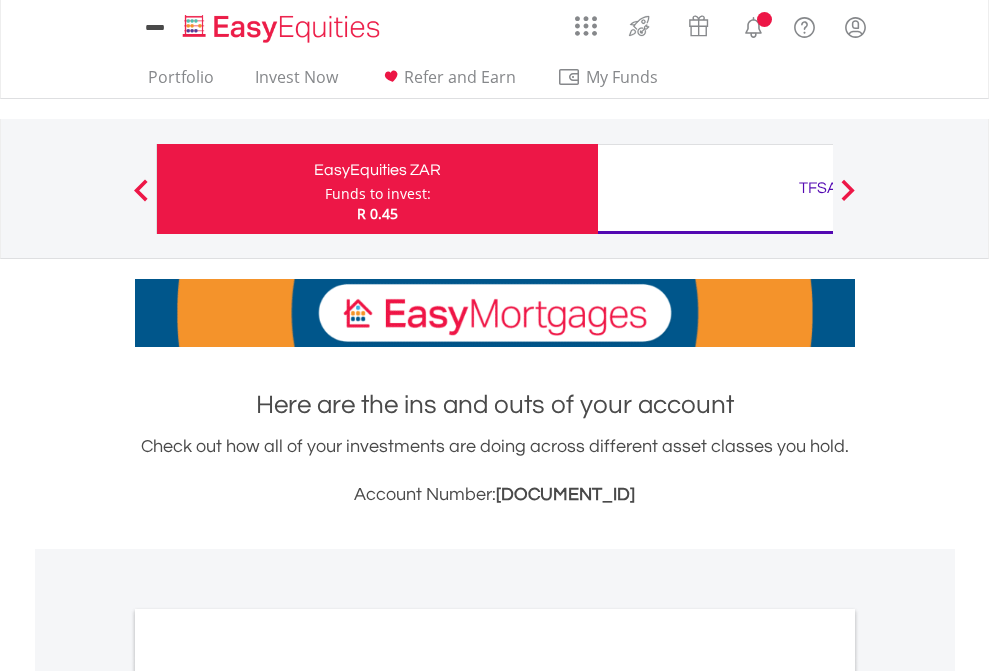 scroll, scrollTop: 0, scrollLeft: 0, axis: both 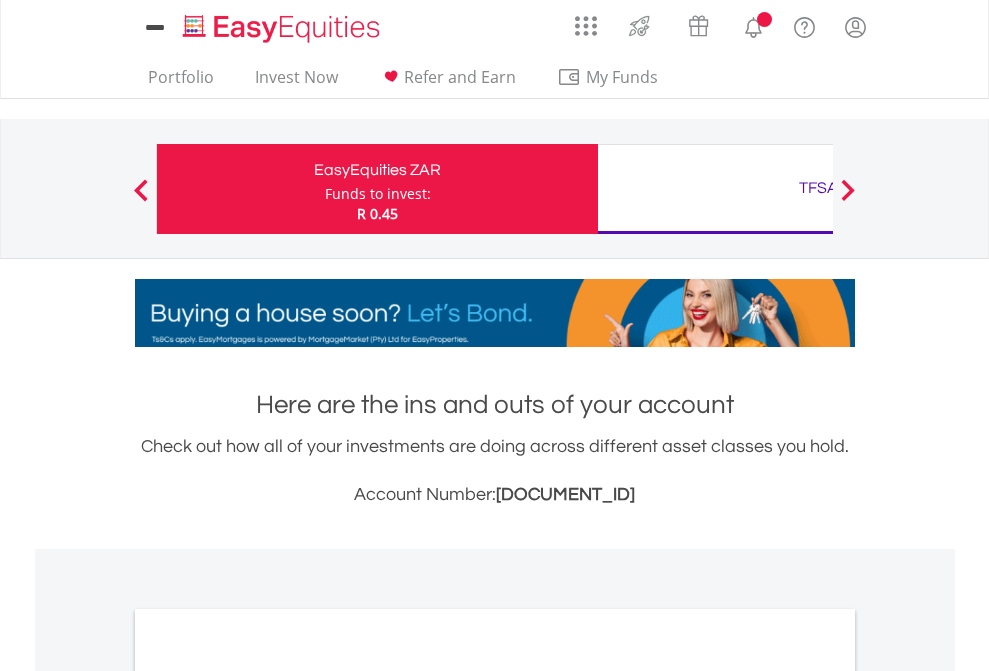 click on "All Holdings" at bounding box center [268, 1096] 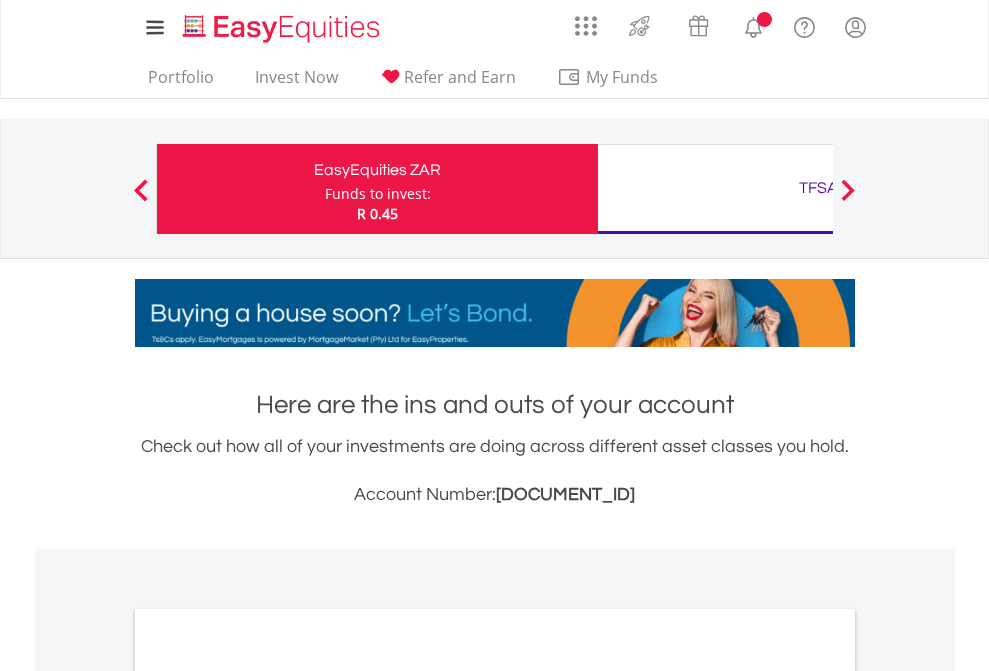 scroll, scrollTop: 1202, scrollLeft: 0, axis: vertical 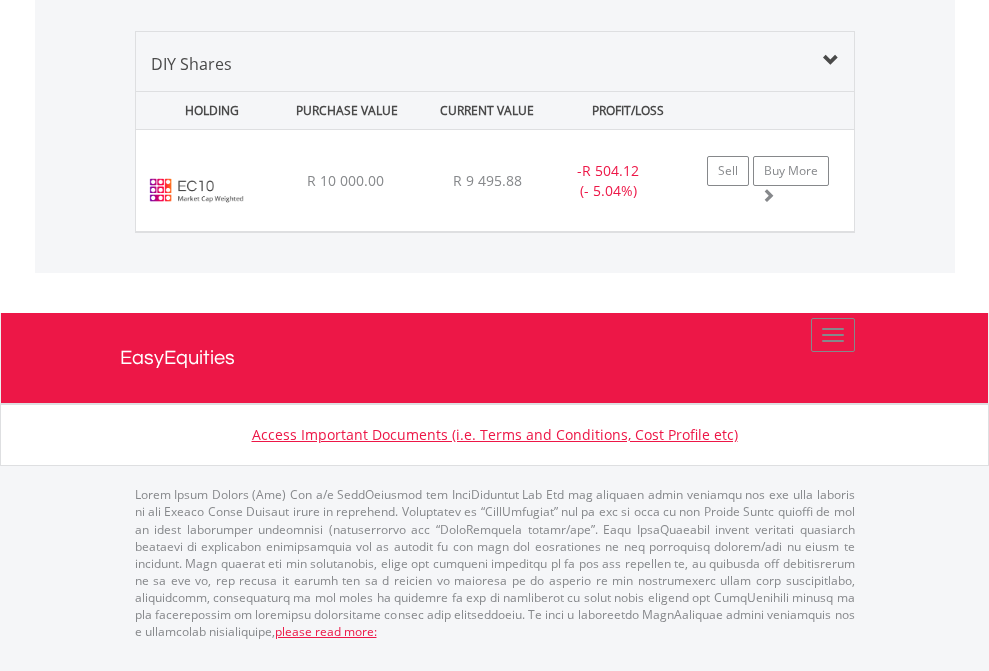 click on "TFSA" at bounding box center [818, -1339] 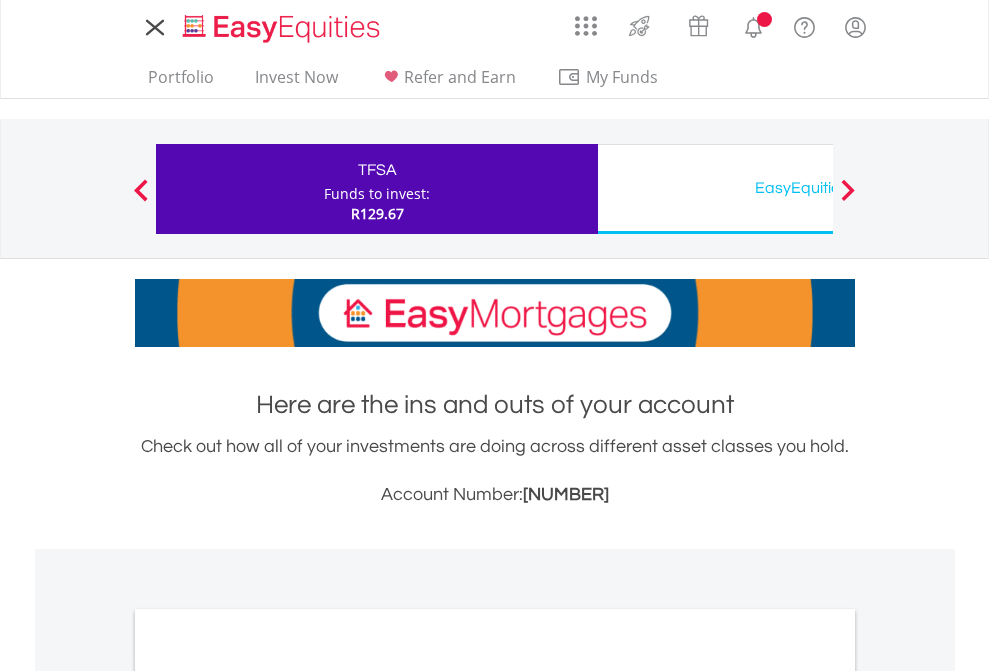 scroll, scrollTop: 0, scrollLeft: 0, axis: both 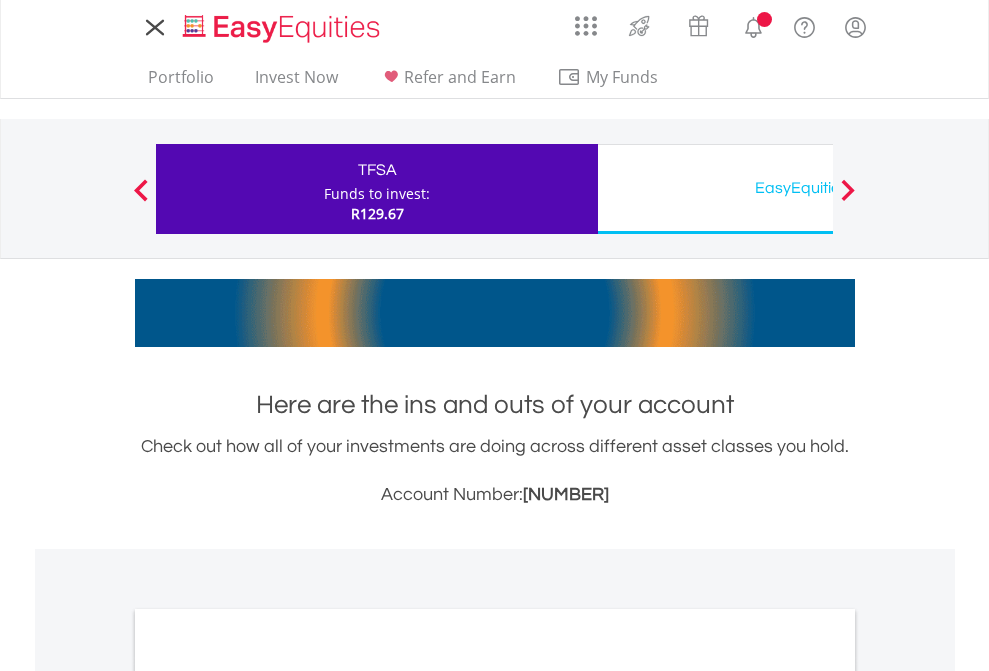 click on "All Holdings" at bounding box center [268, 1096] 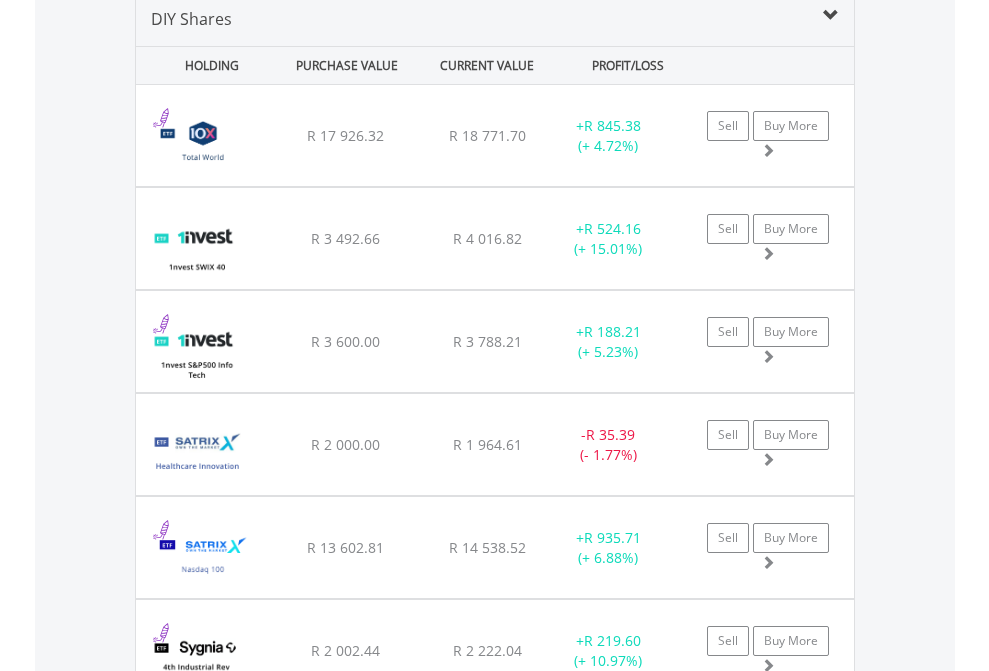 scroll, scrollTop: 1933, scrollLeft: 0, axis: vertical 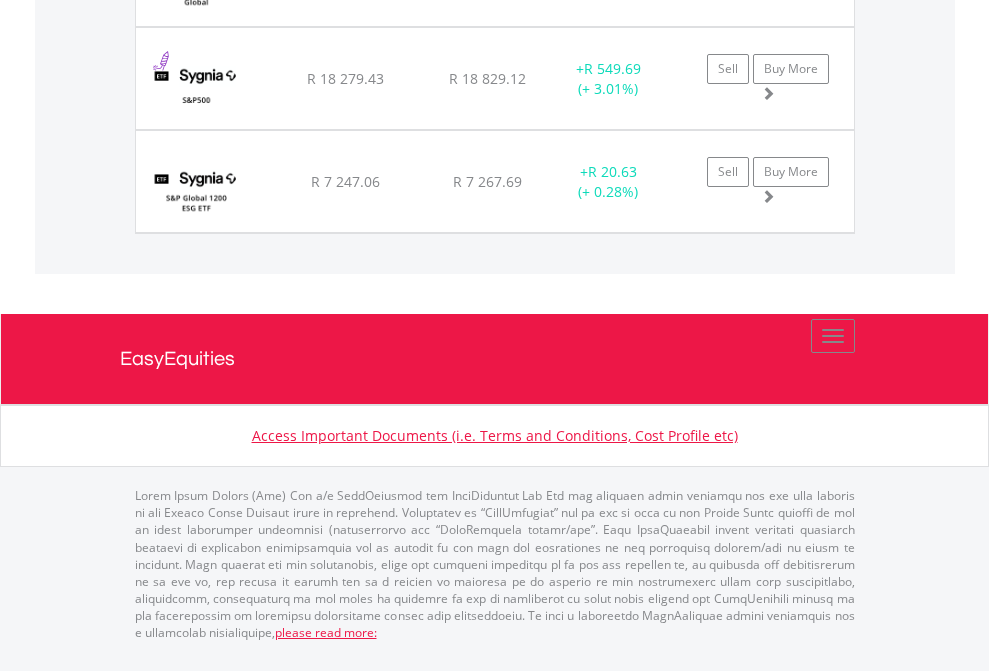click on "Funds to invest:" at bounding box center [377, -1683] 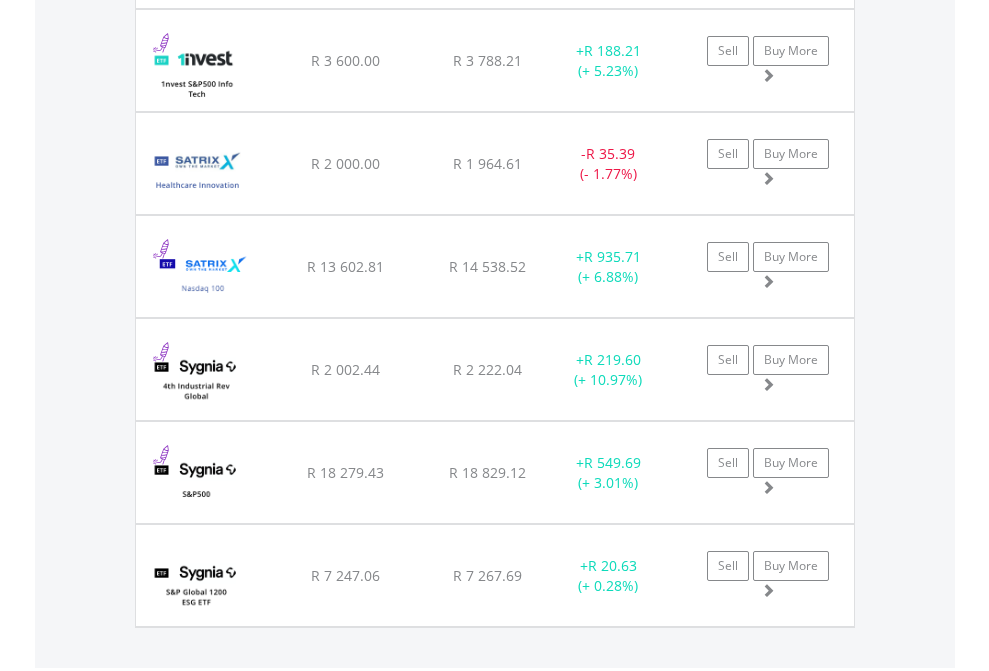 scroll, scrollTop: 144, scrollLeft: 0, axis: vertical 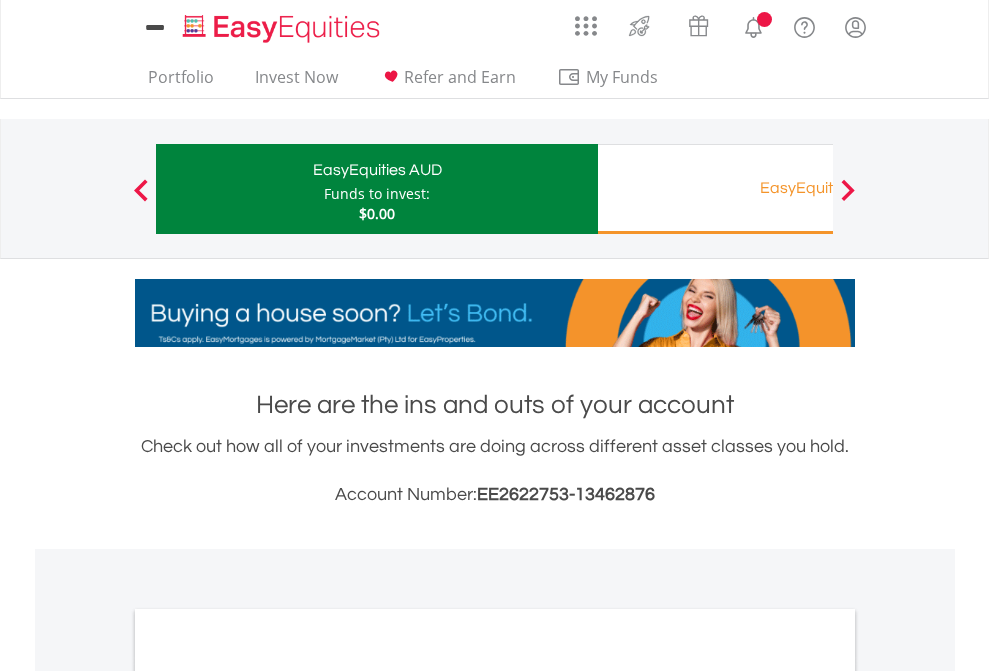 click on "All Holdings" at bounding box center [268, 1096] 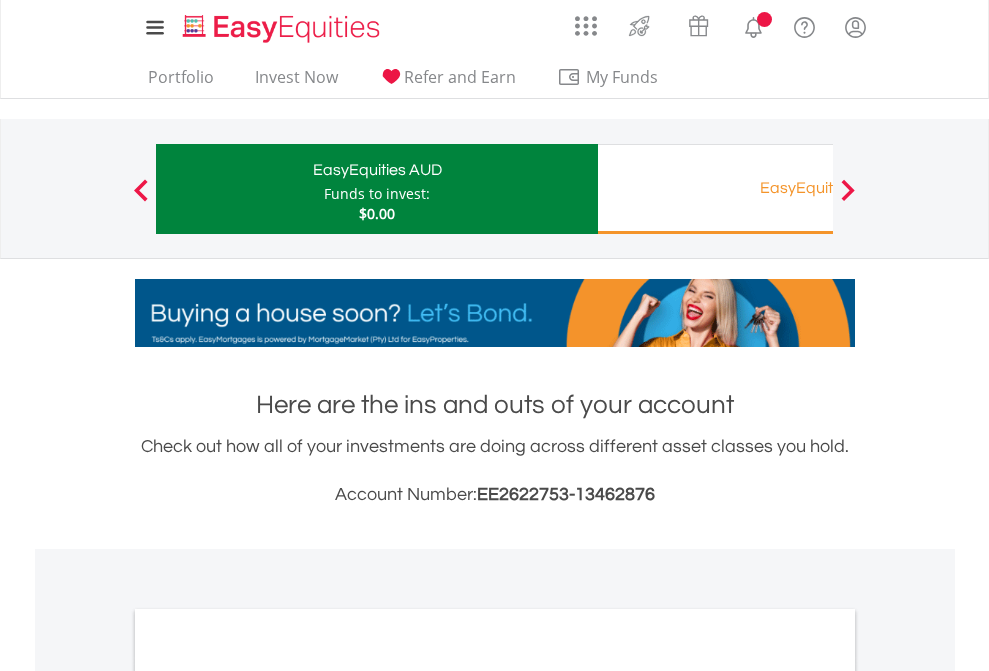 scroll, scrollTop: 1202, scrollLeft: 0, axis: vertical 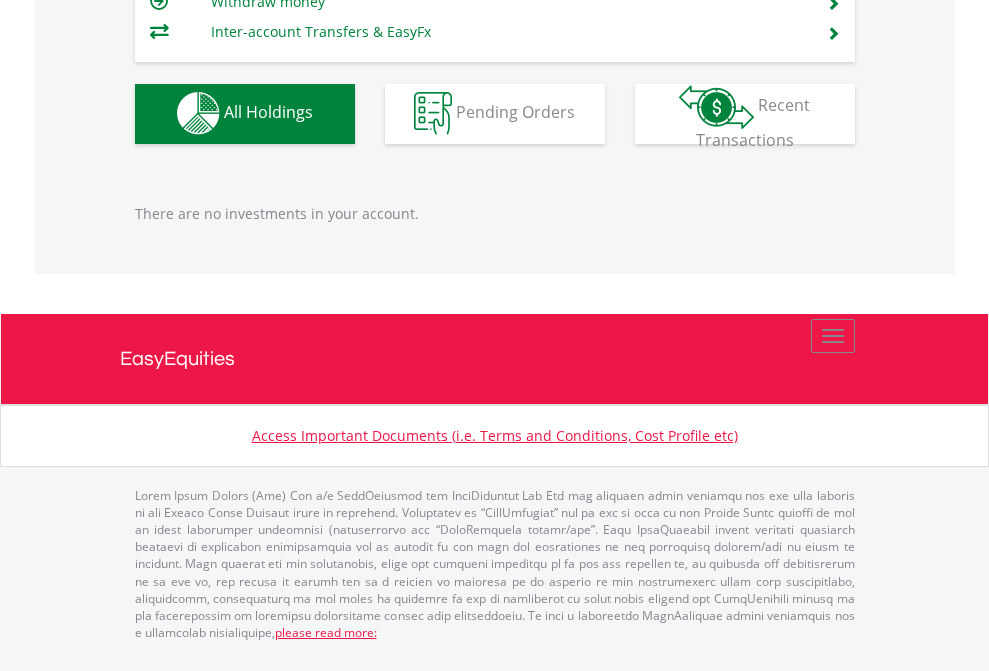 click on "Funds to invest:" at bounding box center [377, -1136] 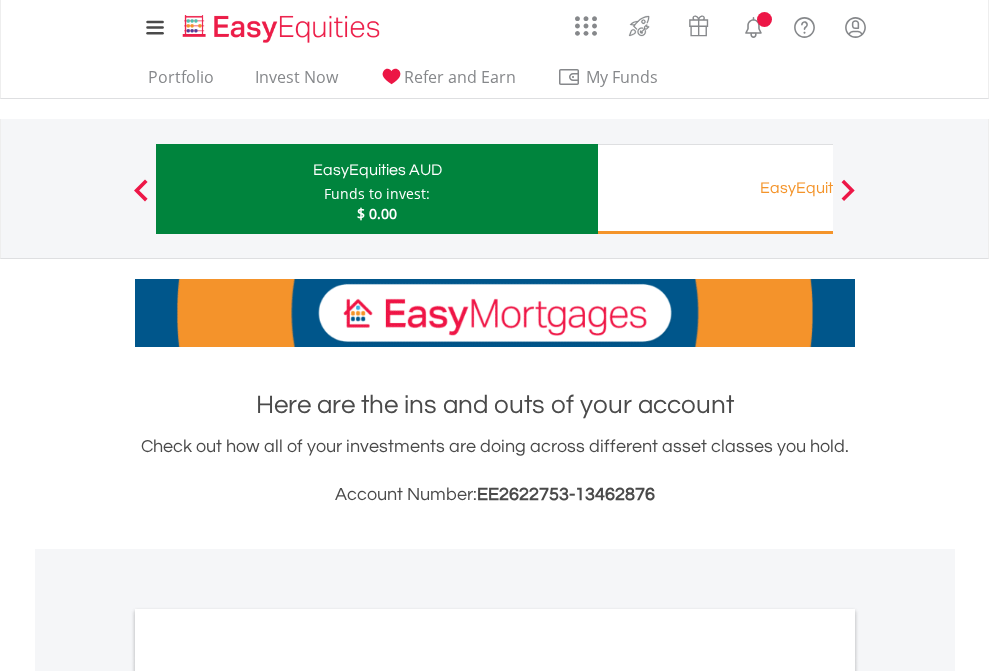 scroll, scrollTop: 0, scrollLeft: 0, axis: both 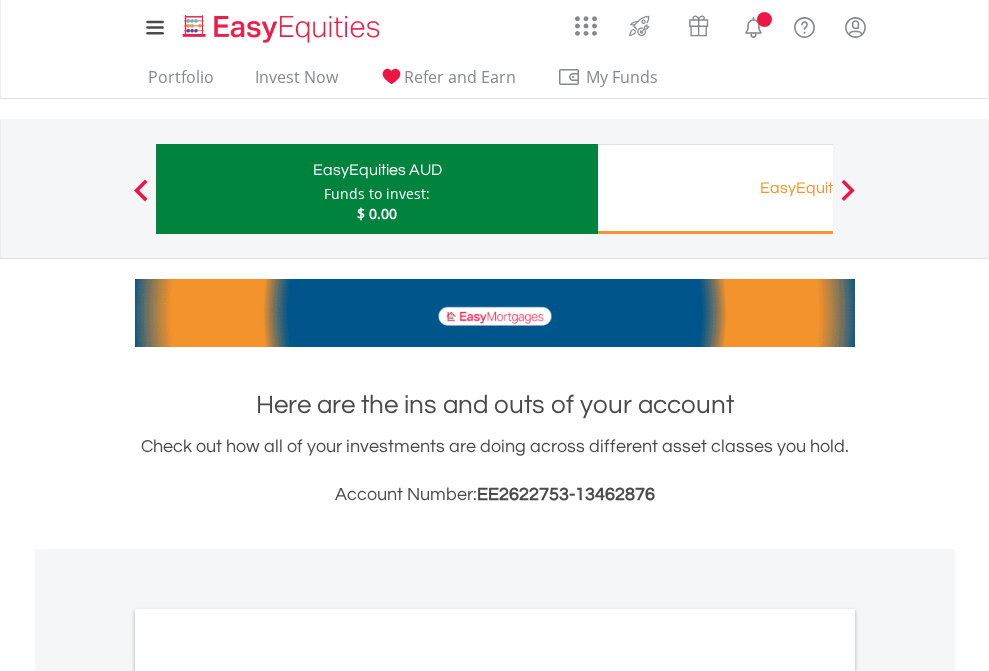 click on "All Holdings" at bounding box center [268, 1096] 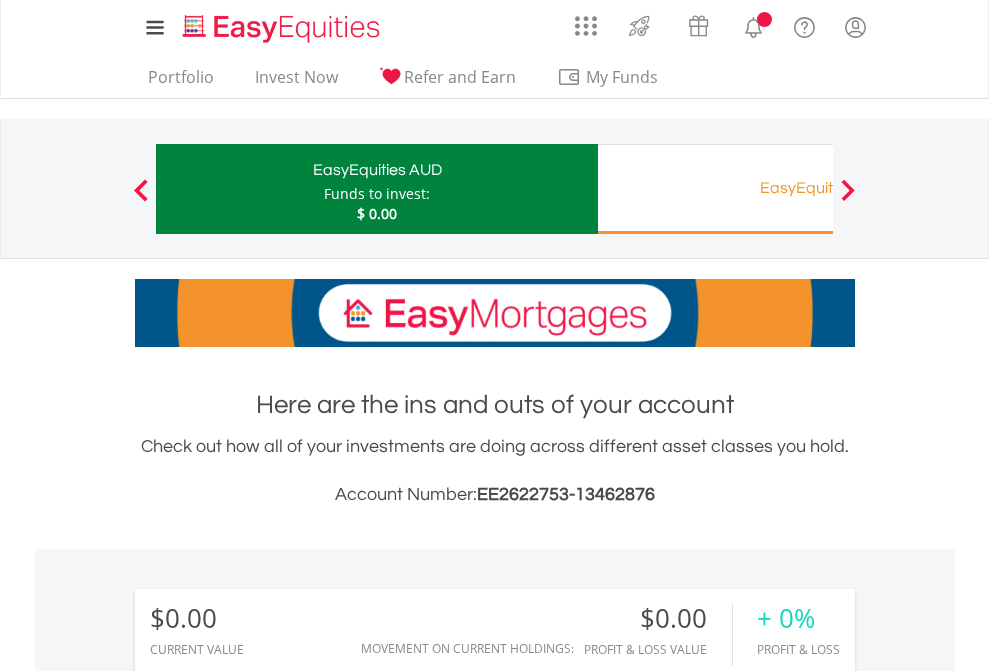 scroll, scrollTop: 1486, scrollLeft: 0, axis: vertical 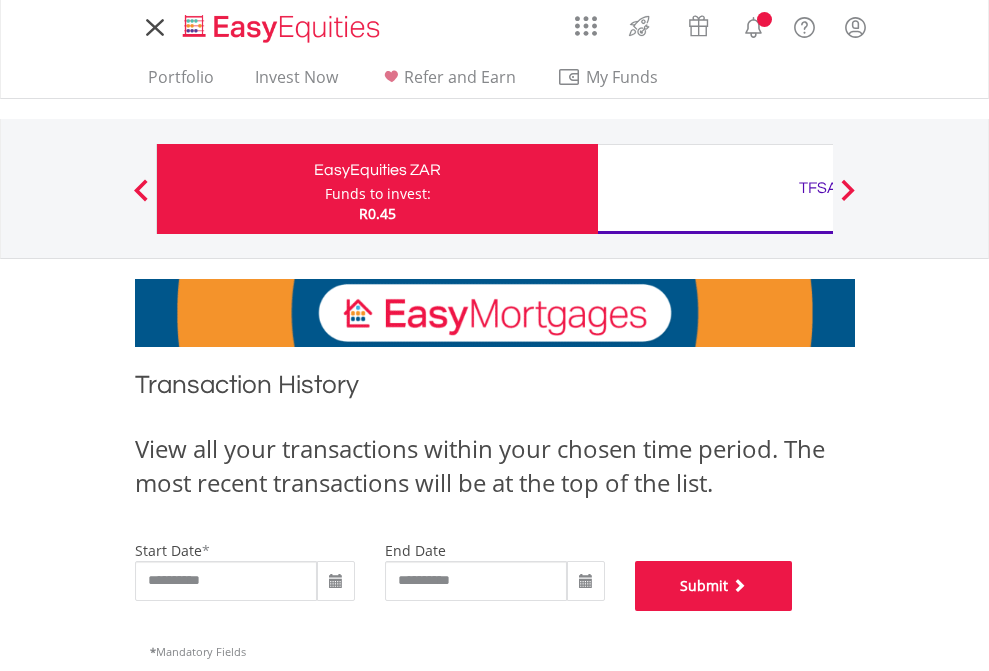 click on "Submit" at bounding box center (714, 586) 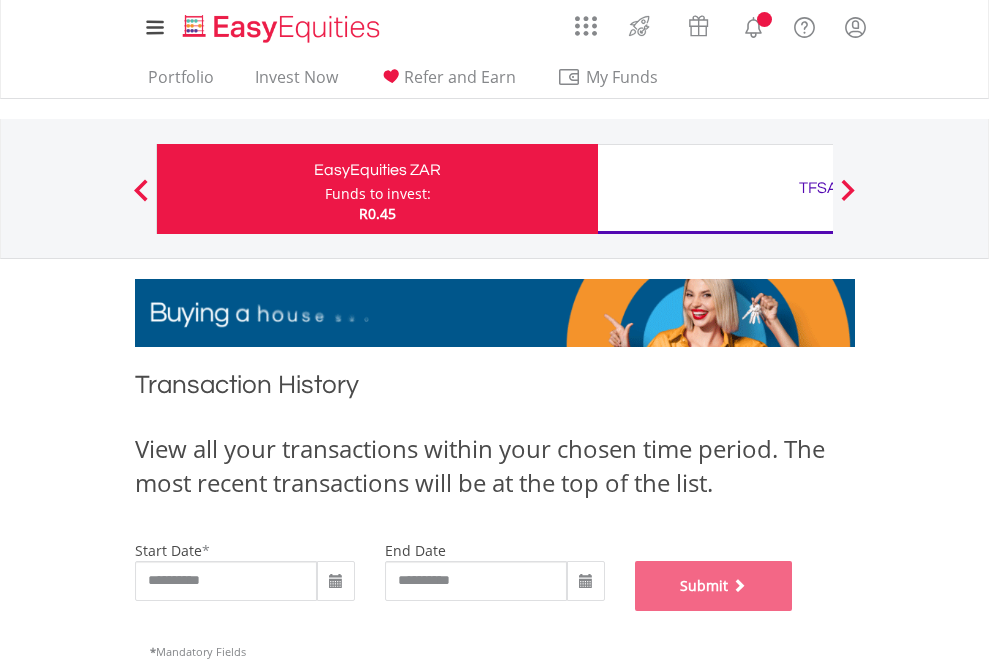 scroll, scrollTop: 811, scrollLeft: 0, axis: vertical 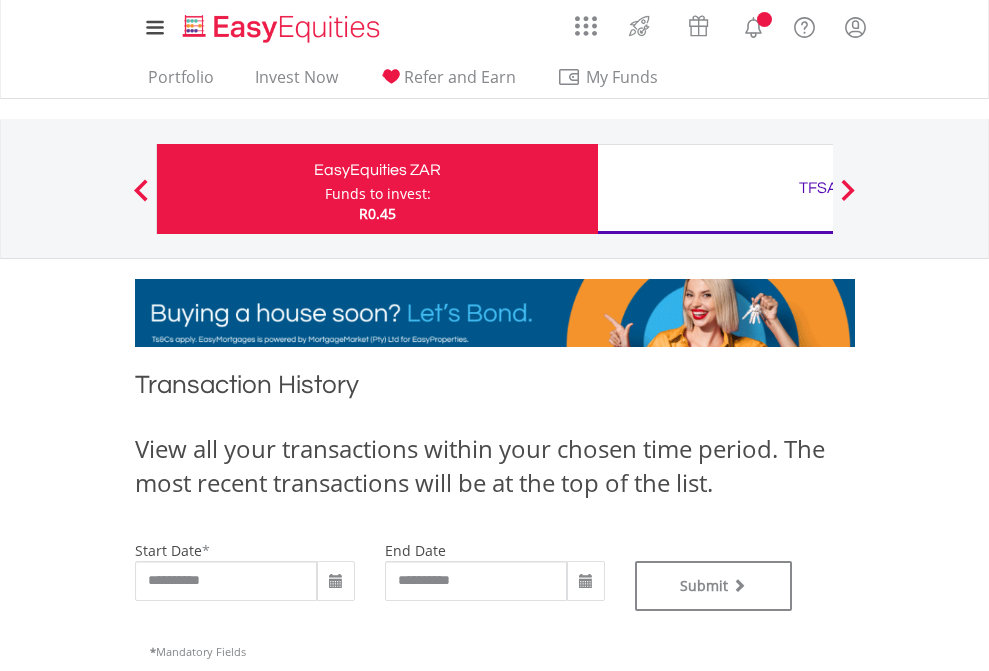 click on "TFSA" at bounding box center (818, 188) 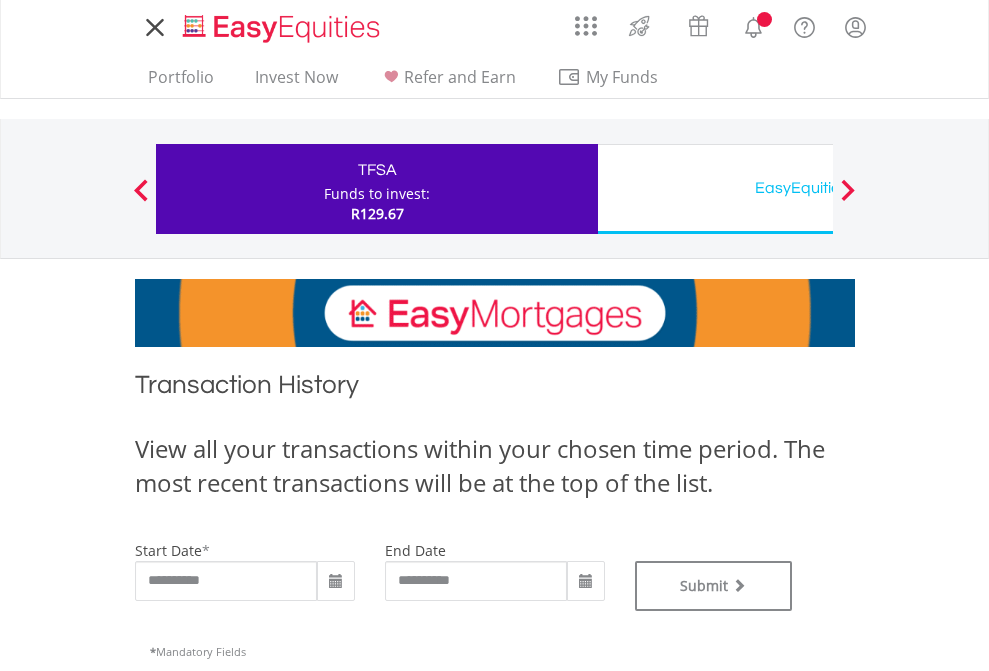 scroll, scrollTop: 0, scrollLeft: 0, axis: both 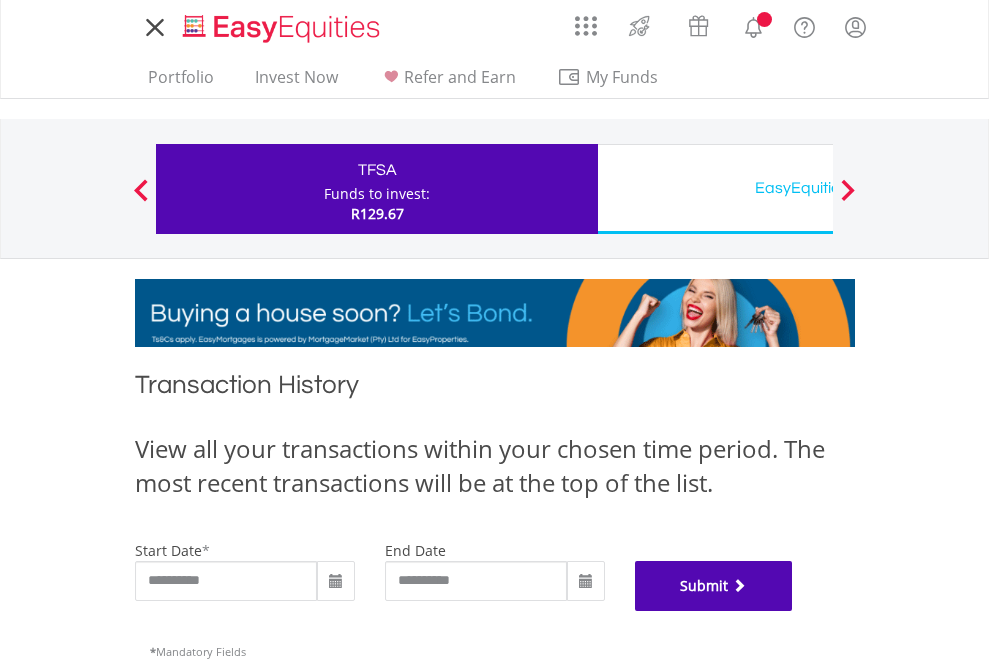 click on "Submit" at bounding box center [714, 586] 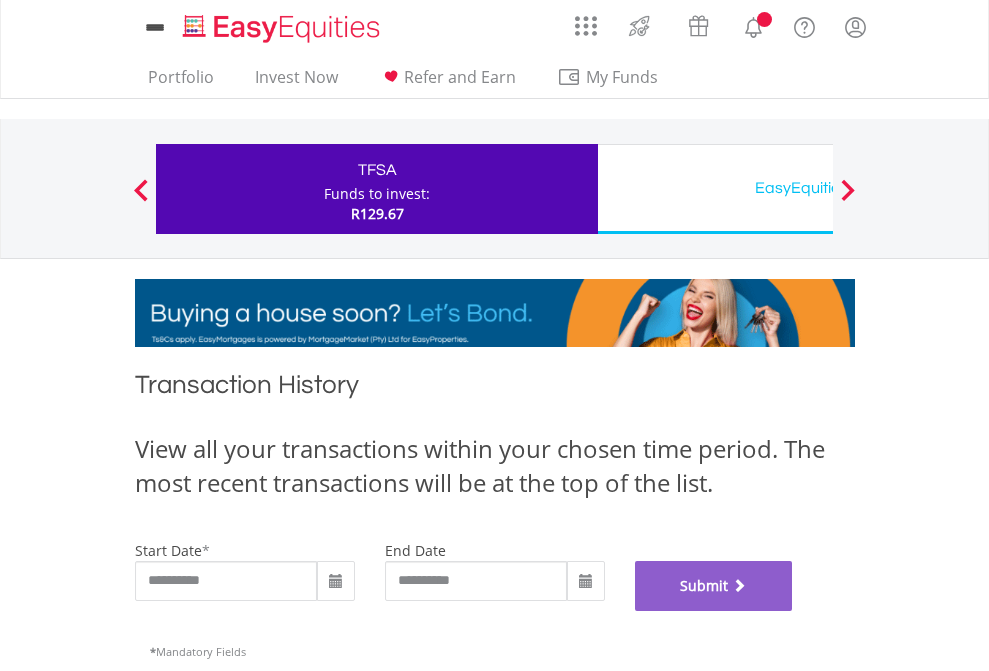 scroll, scrollTop: 811, scrollLeft: 0, axis: vertical 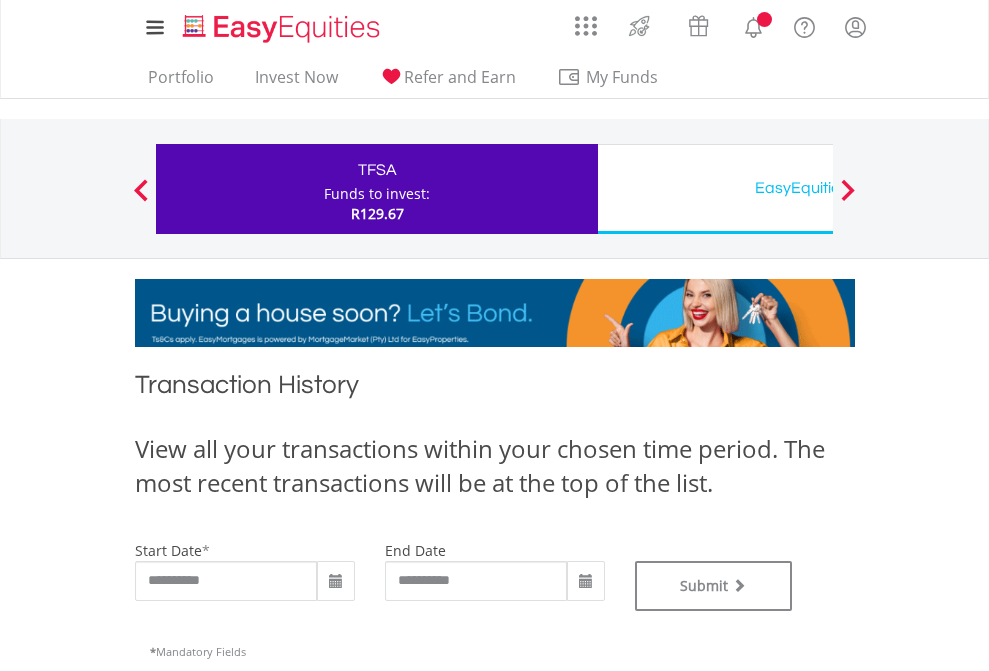 click on "Funds to invest:" at bounding box center [377, 194] 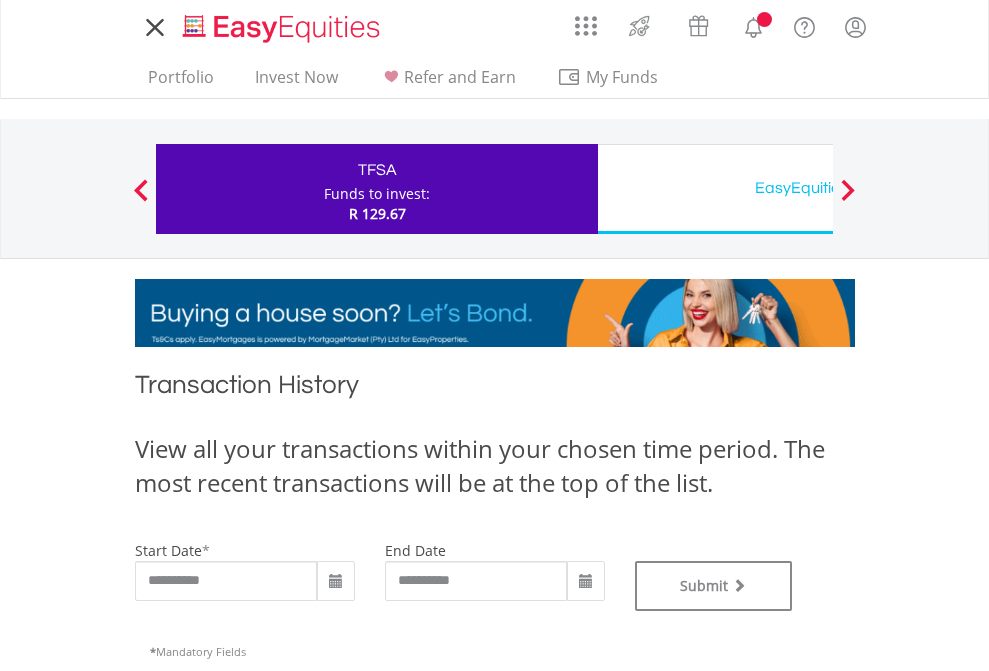 scroll, scrollTop: 0, scrollLeft: 0, axis: both 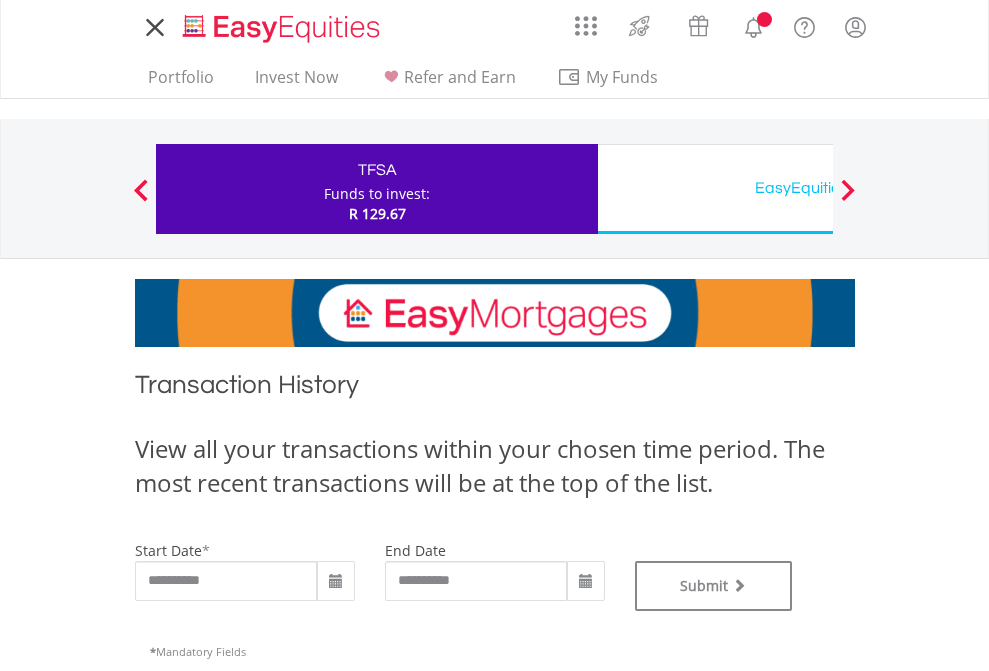 type on "**********" 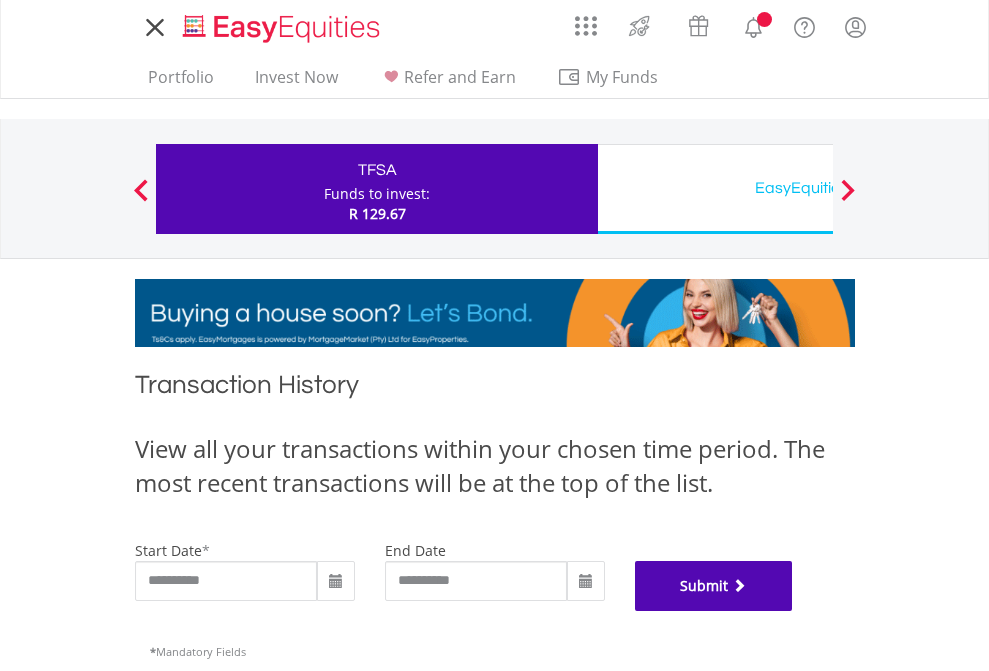 click on "Submit" at bounding box center (714, 586) 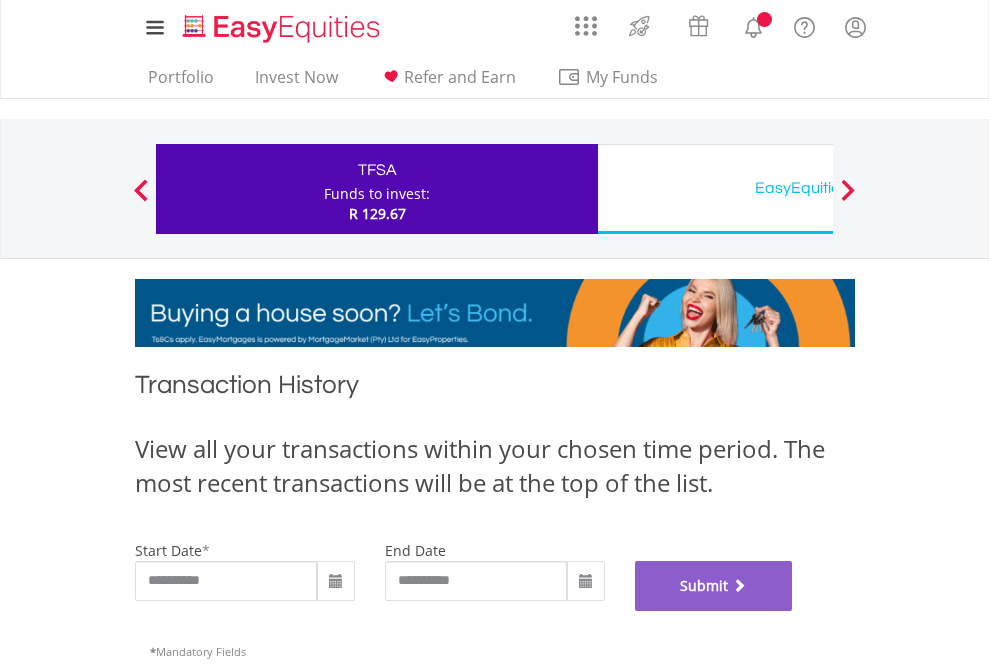 scroll, scrollTop: 811, scrollLeft: 0, axis: vertical 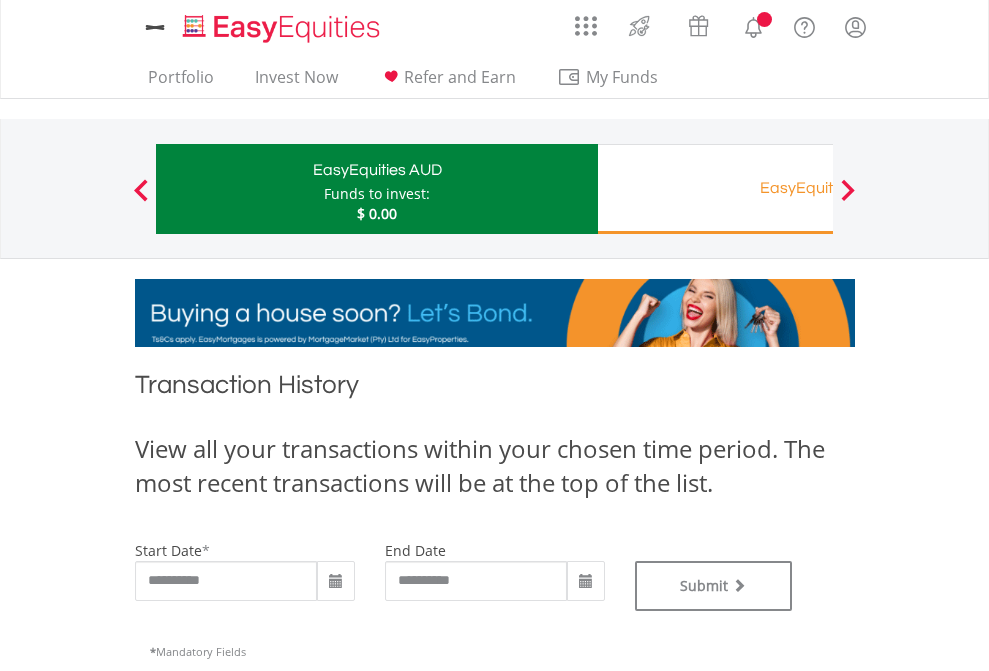 type on "**********" 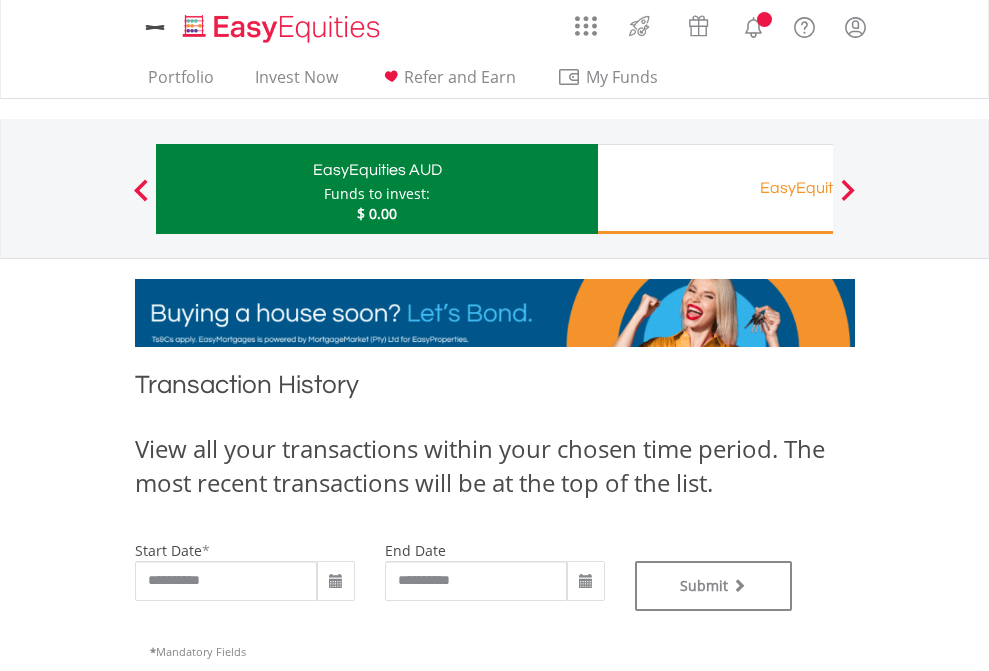 type on "**********" 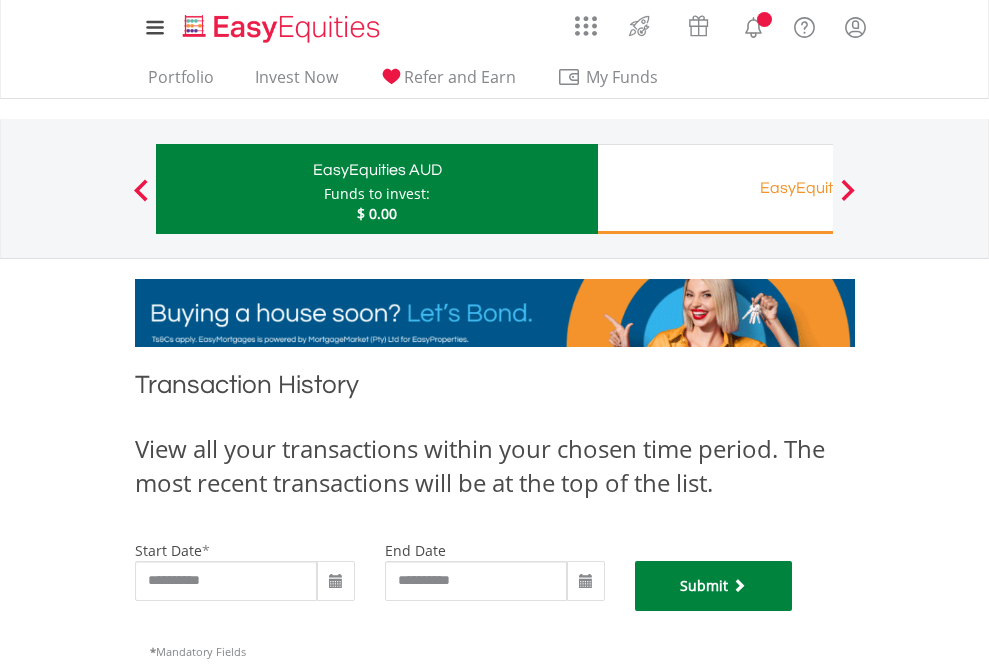click on "Submit" at bounding box center (714, 586) 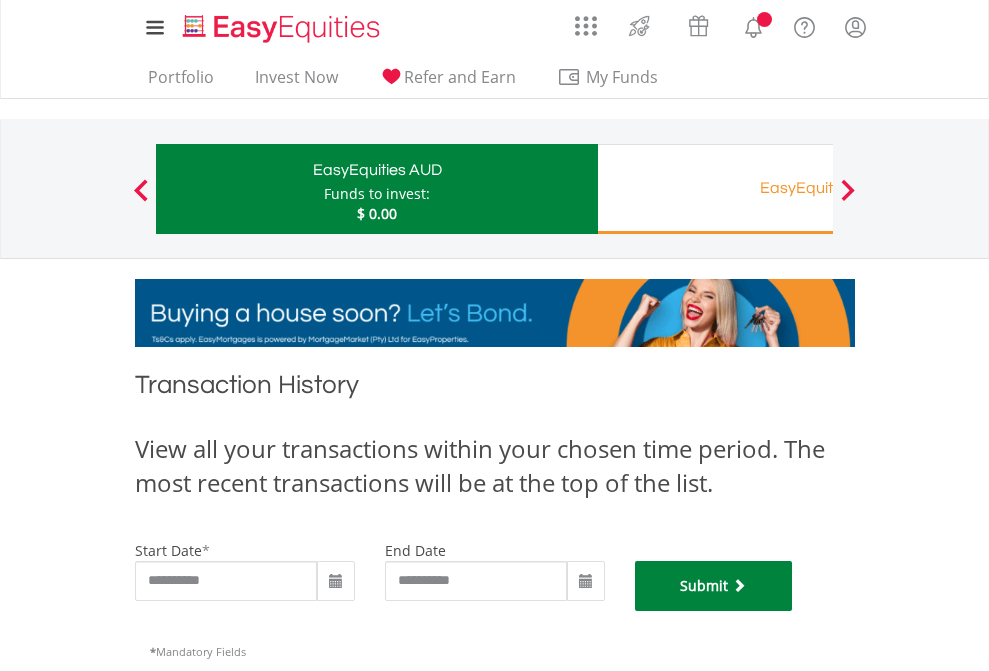 scroll, scrollTop: 811, scrollLeft: 0, axis: vertical 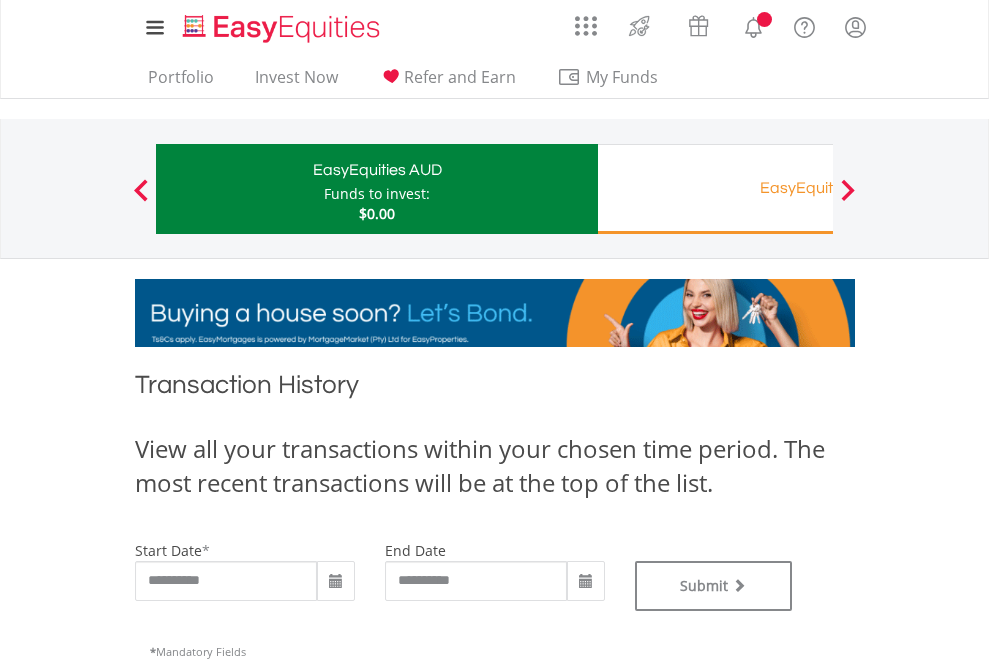 click on "Funds to invest:" at bounding box center (377, 194) 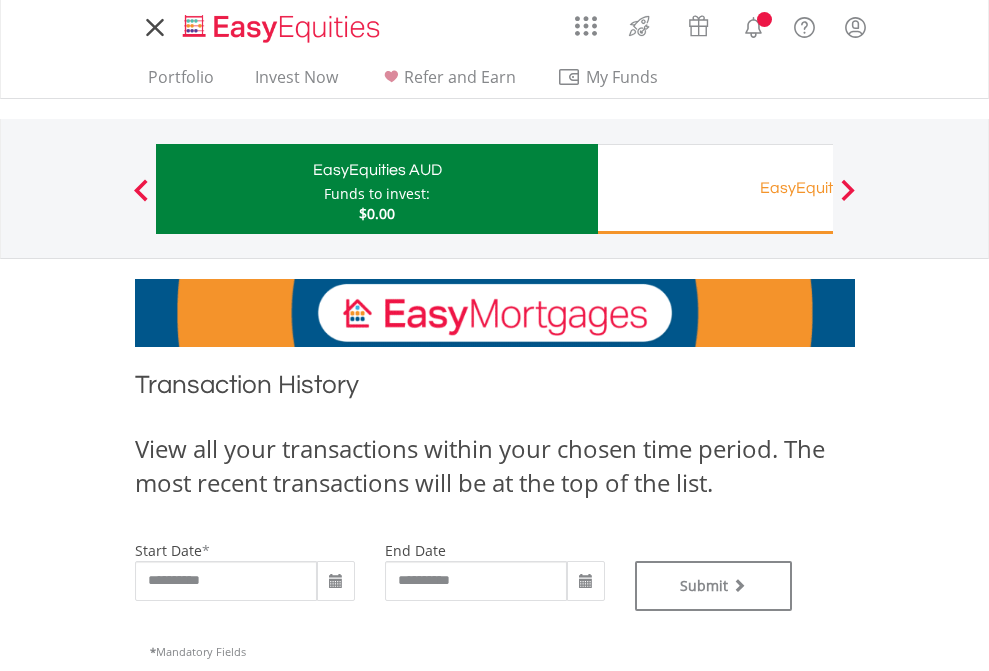 scroll, scrollTop: 0, scrollLeft: 0, axis: both 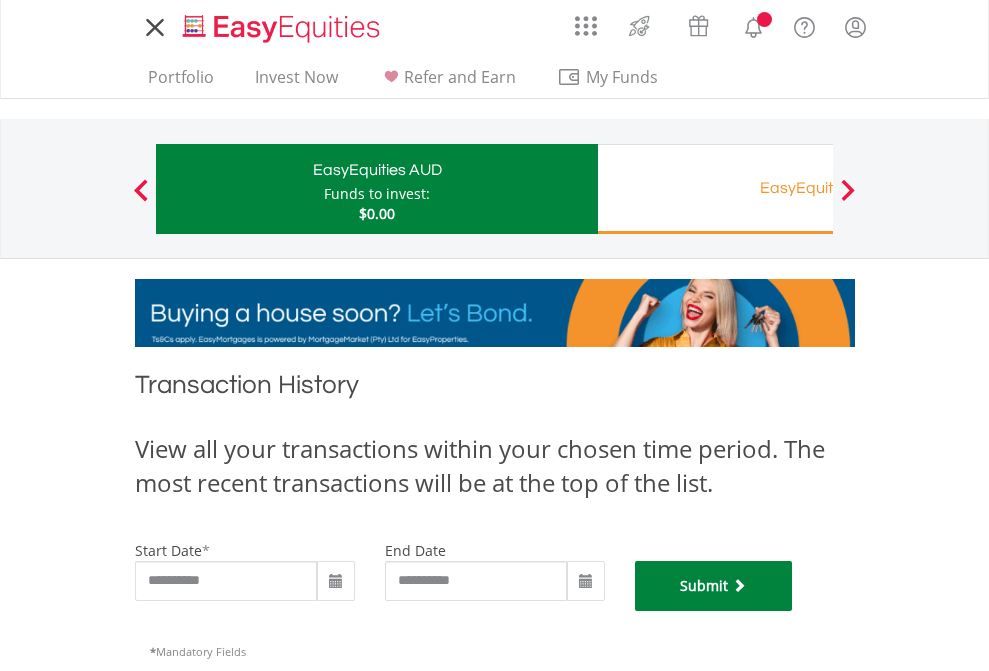click on "Submit" at bounding box center (714, 586) 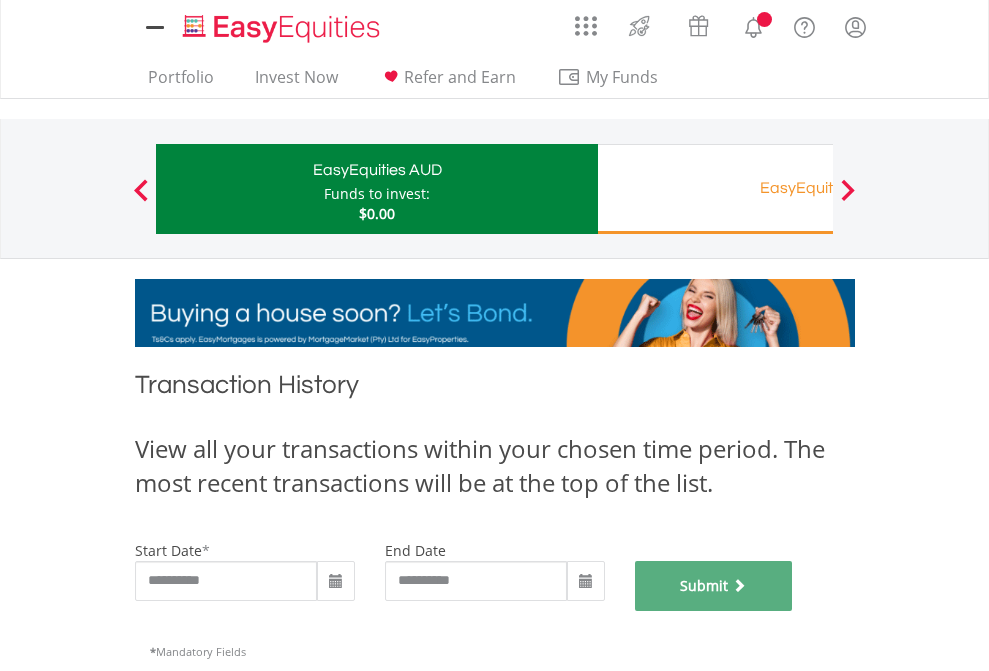 scroll, scrollTop: 811, scrollLeft: 0, axis: vertical 